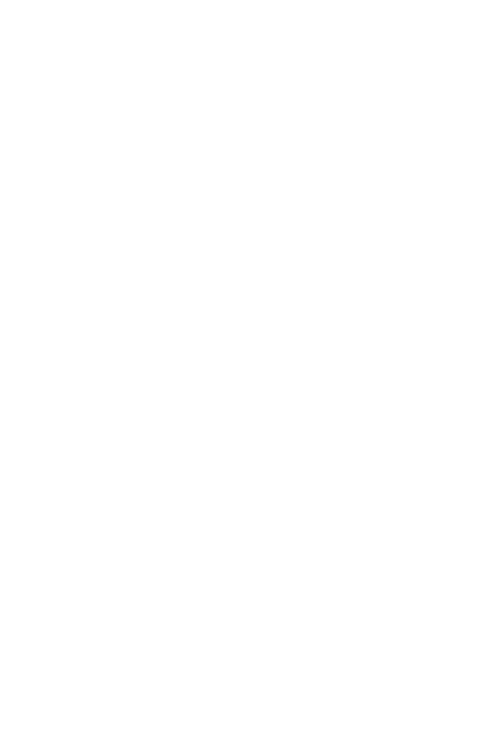scroll, scrollTop: 0, scrollLeft: 0, axis: both 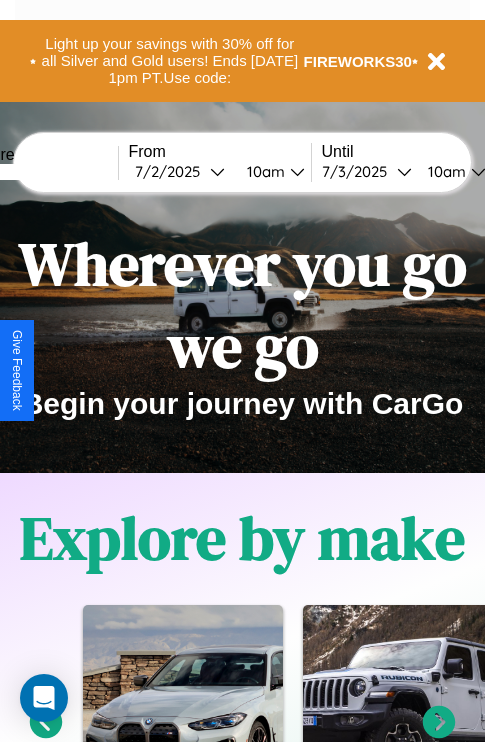 click at bounding box center [43, 172] 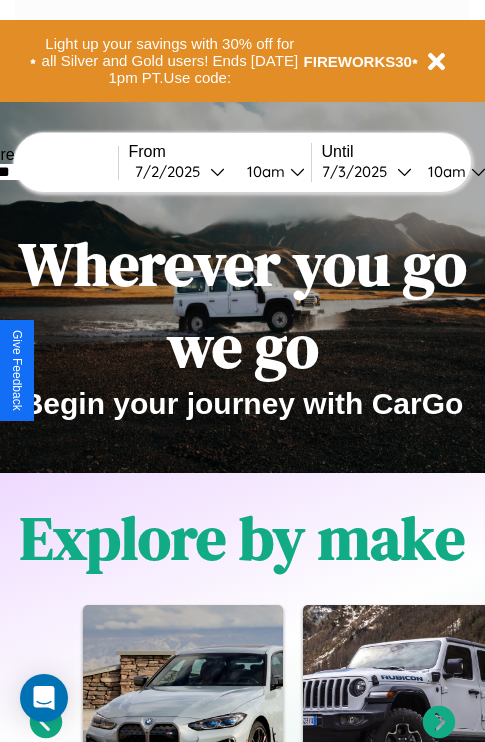 type on "*******" 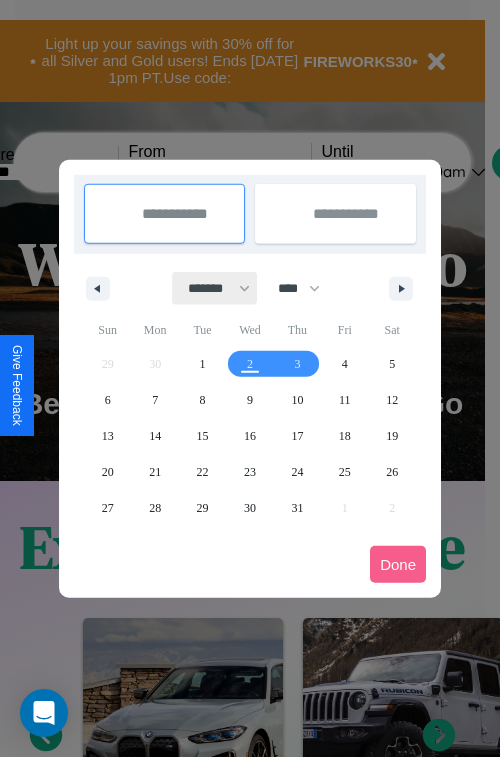 click on "******* ******** ***** ***** *** **** **** ****** ********* ******* ******** ********" at bounding box center (215, 288) 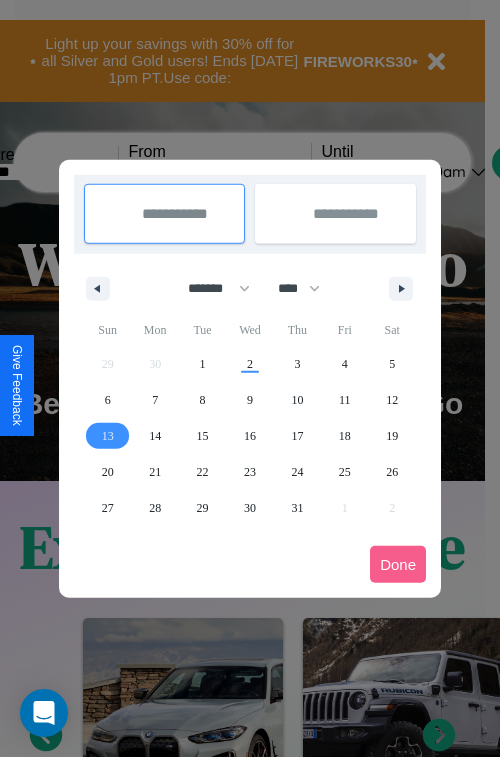 click on "13" at bounding box center (108, 436) 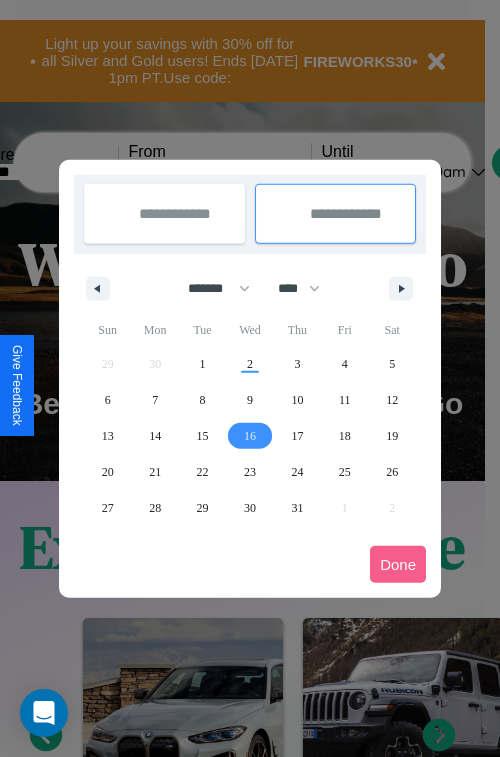 click on "16" at bounding box center [250, 436] 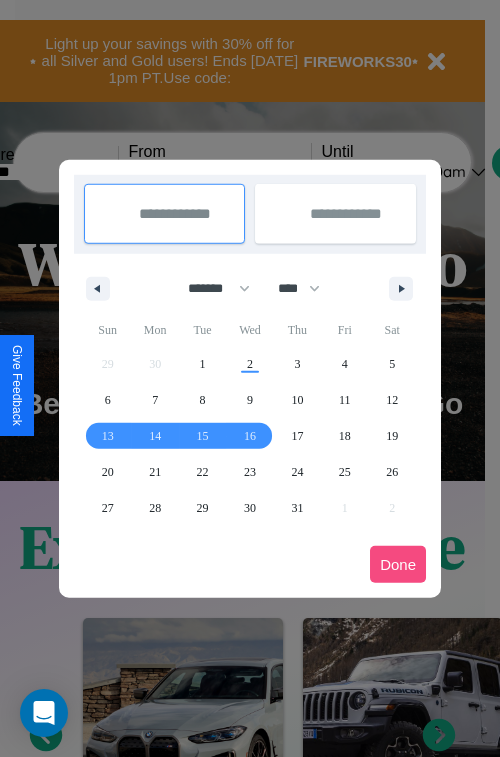click on "Done" at bounding box center [398, 564] 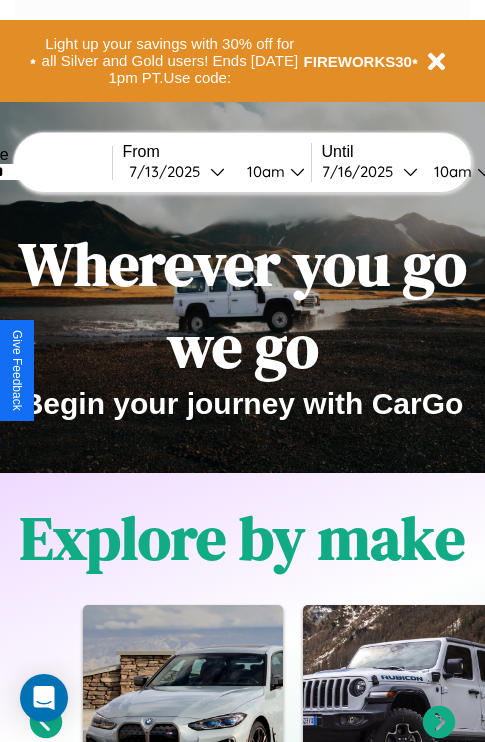 scroll, scrollTop: 0, scrollLeft: 73, axis: horizontal 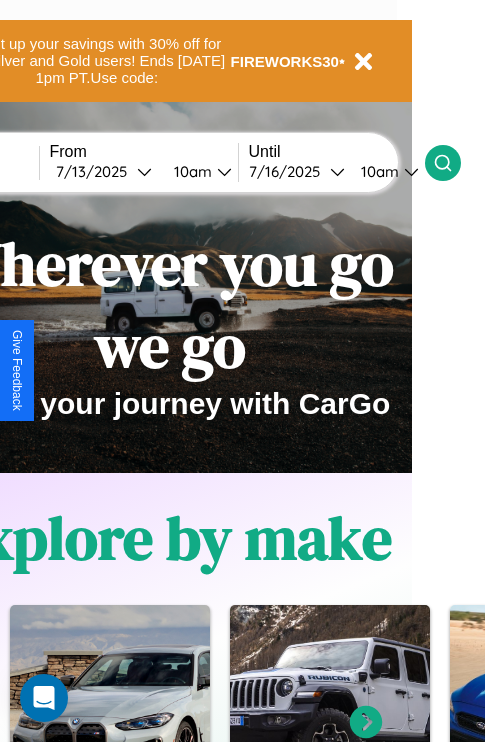 click 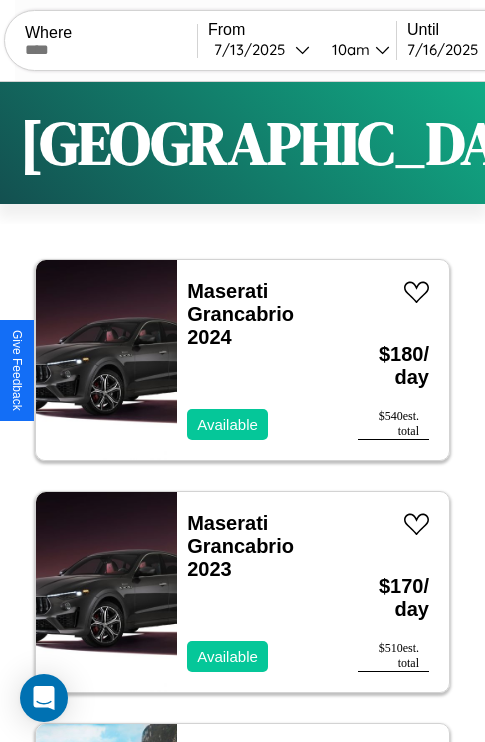 scroll, scrollTop: 50, scrollLeft: 0, axis: vertical 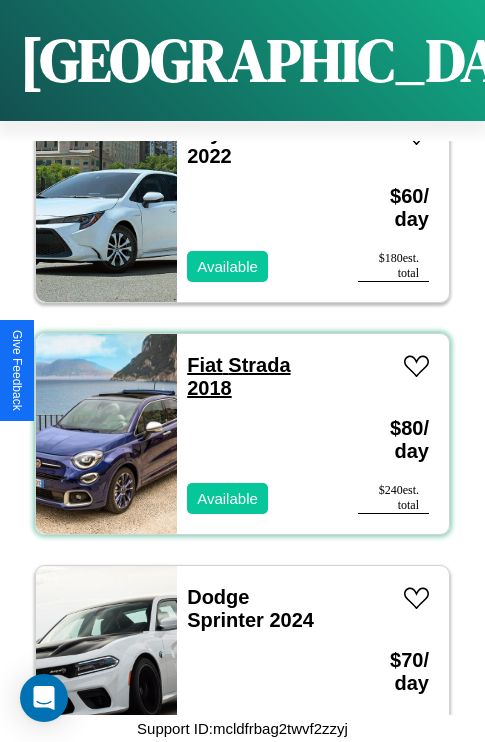 click on "Fiat   Strada   2018" at bounding box center (238, 376) 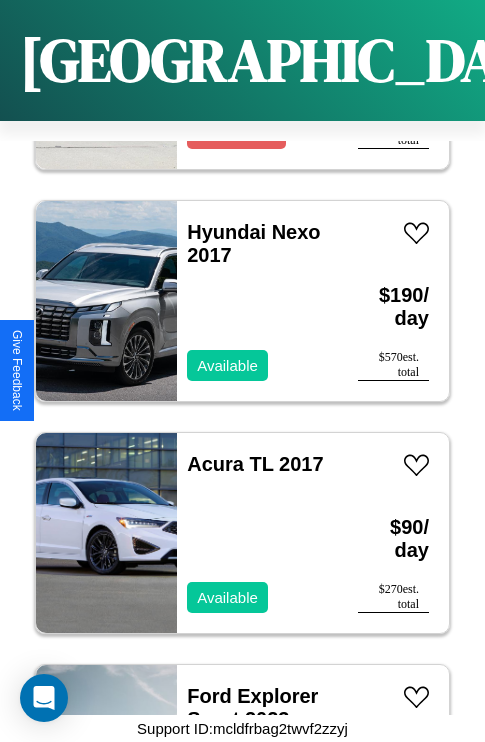 scroll, scrollTop: 11907, scrollLeft: 0, axis: vertical 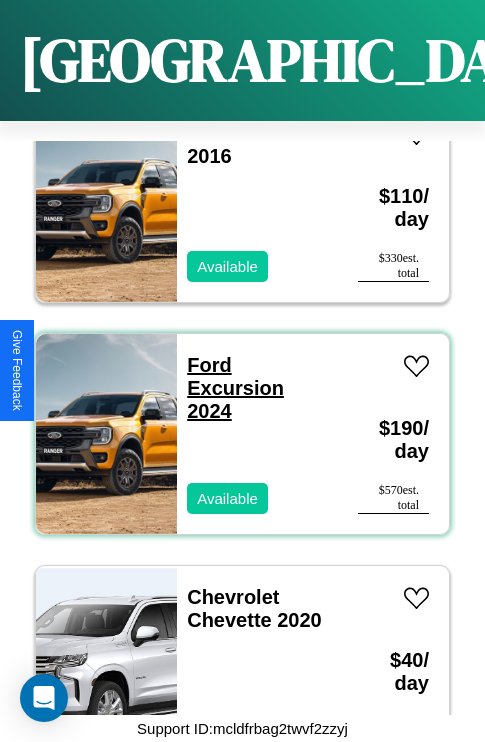 click on "Ford   Excursion   2024" at bounding box center (235, 388) 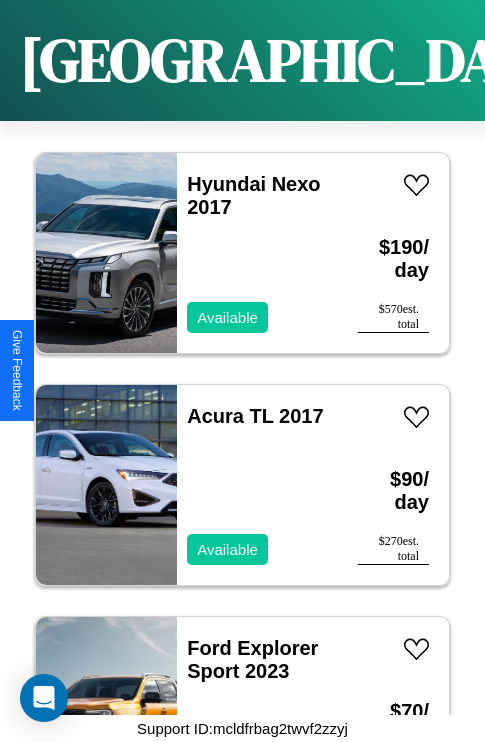scroll, scrollTop: 16315, scrollLeft: 0, axis: vertical 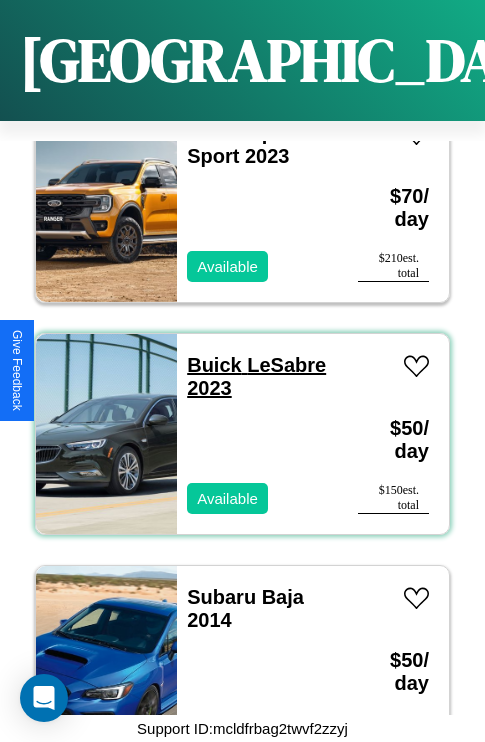 click on "Buick   LeSabre   2023" at bounding box center (256, 376) 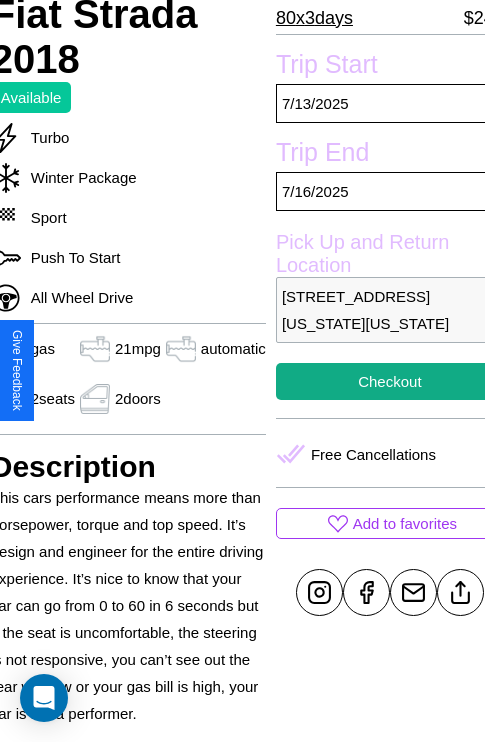 scroll, scrollTop: 499, scrollLeft: 84, axis: both 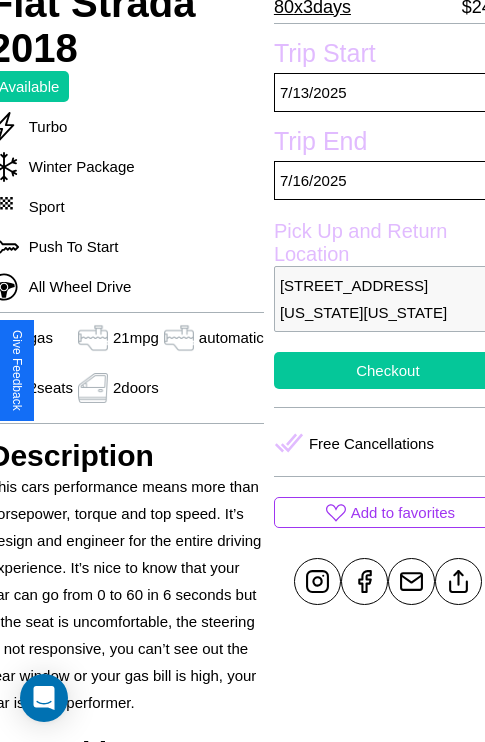 click on "Checkout" at bounding box center [388, 370] 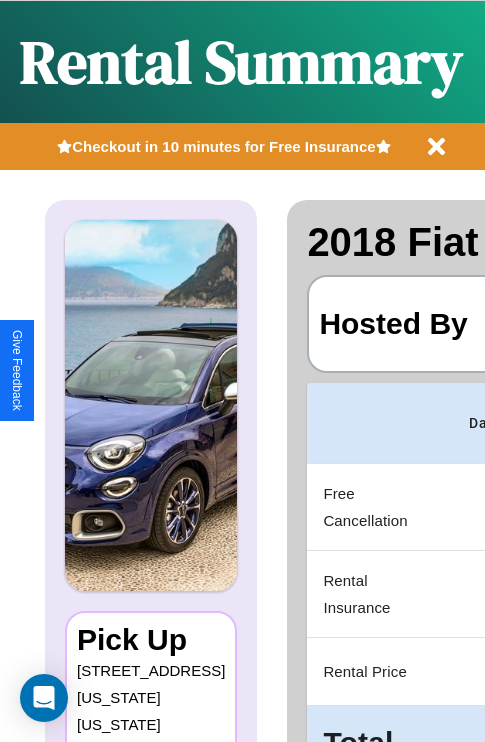 scroll, scrollTop: 0, scrollLeft: 387, axis: horizontal 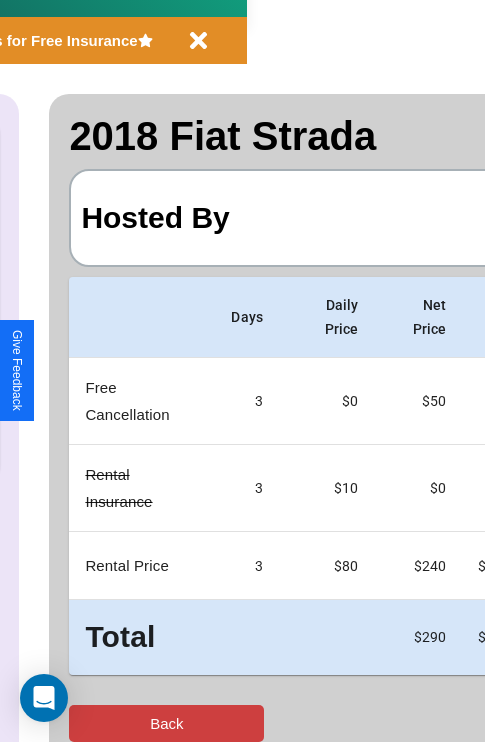 click on "Back" at bounding box center (166, 723) 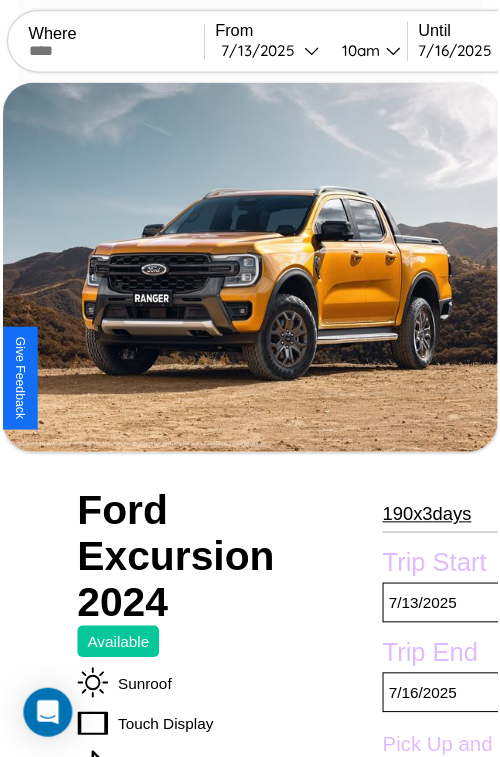 scroll, scrollTop: 639, scrollLeft: 107, axis: both 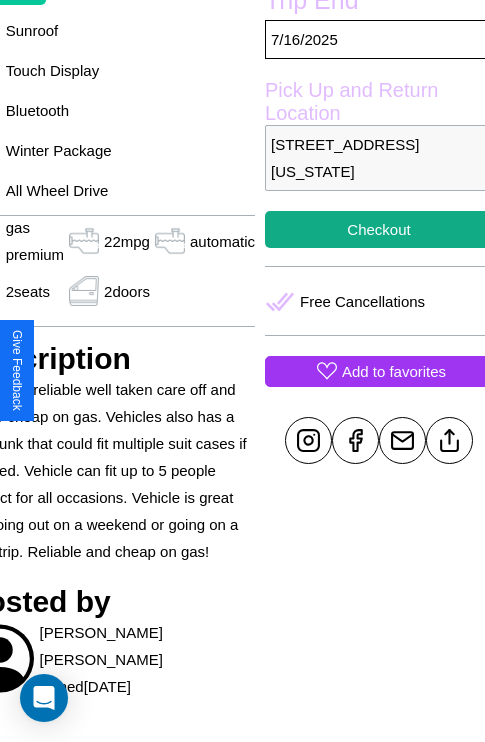click on "Add to favorites" at bounding box center (394, 371) 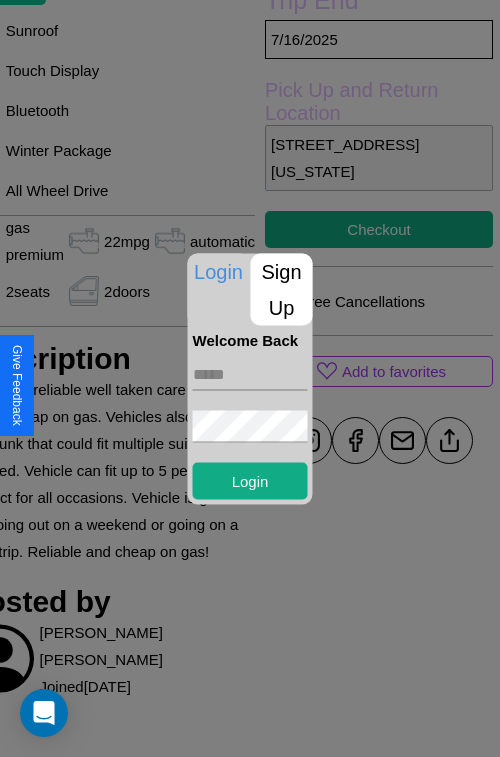 click on "Sign Up" at bounding box center [282, 289] 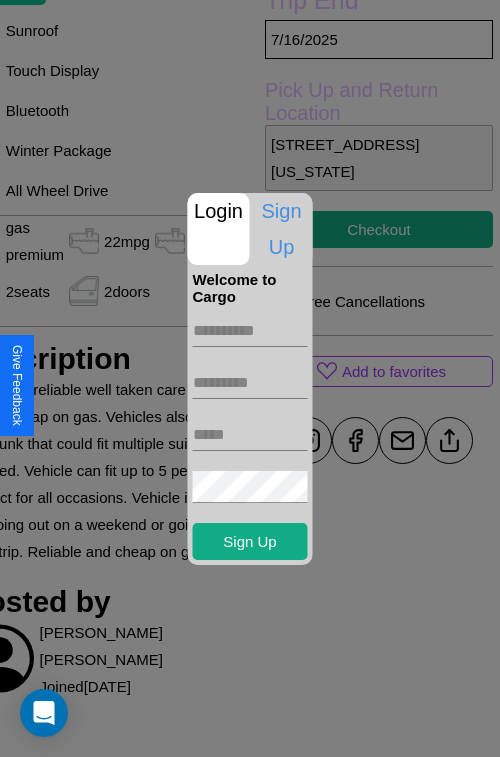 click at bounding box center (250, 331) 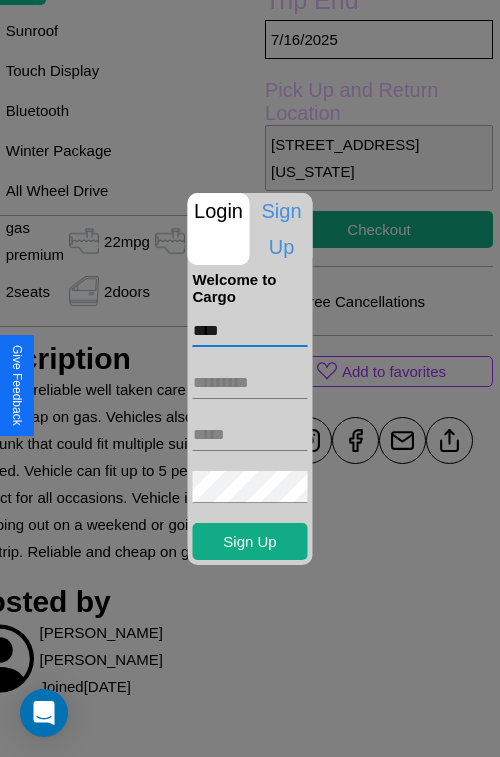 type on "****" 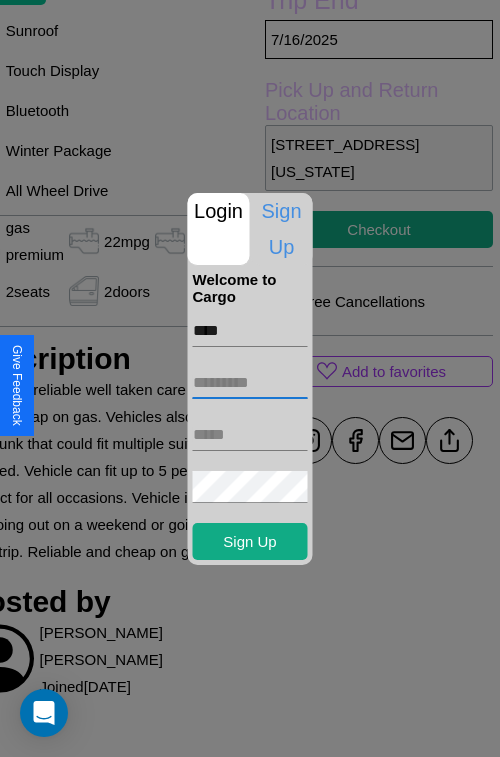 click at bounding box center [250, 383] 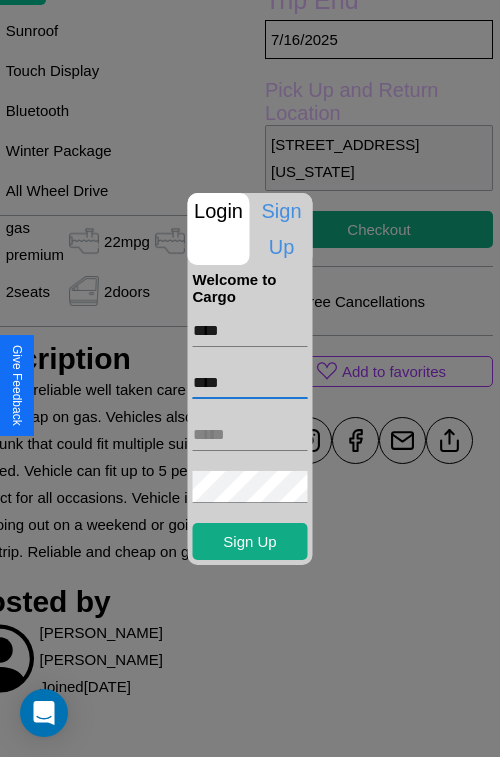 type on "****" 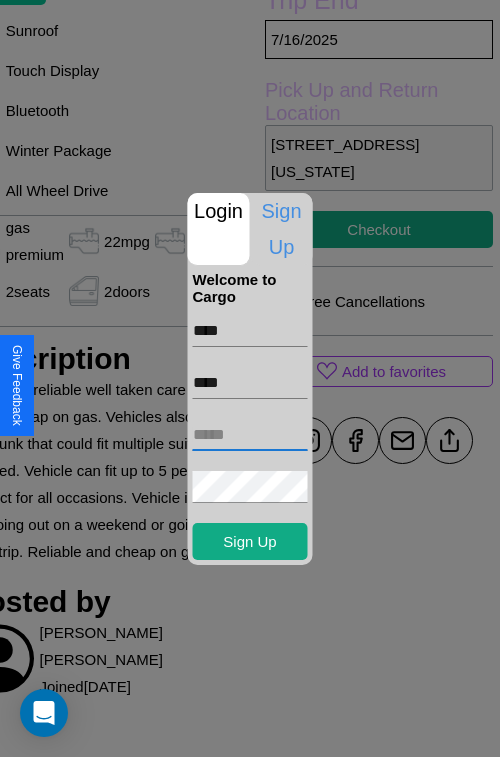 click at bounding box center (250, 435) 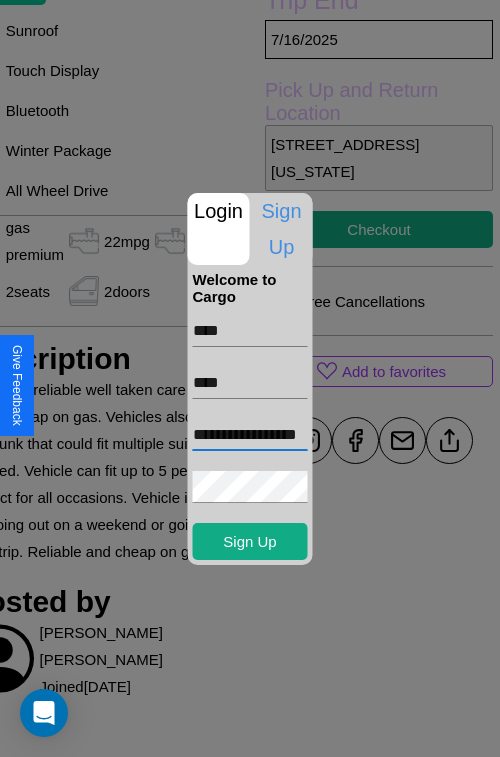 scroll, scrollTop: 0, scrollLeft: 42, axis: horizontal 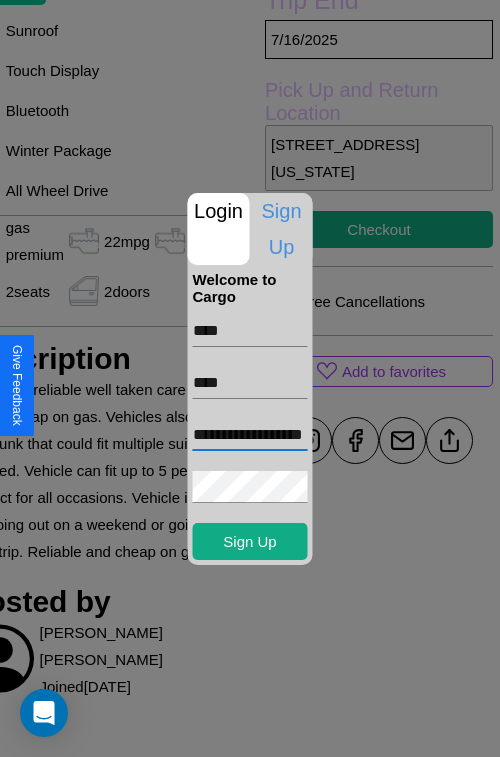 type on "**********" 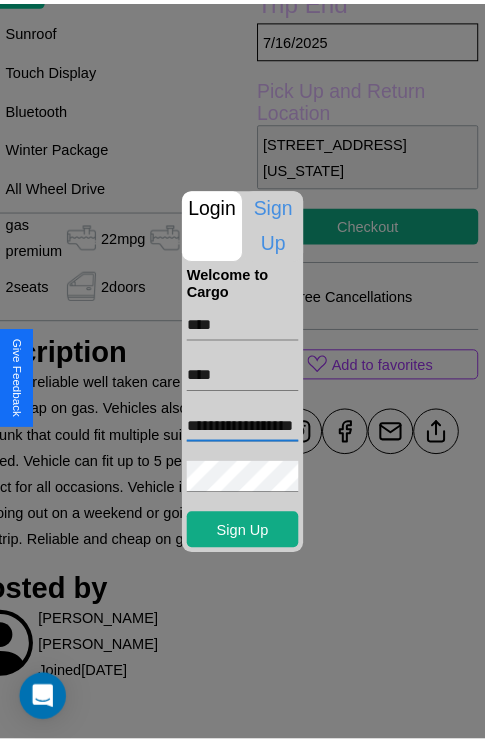 scroll, scrollTop: 0, scrollLeft: 0, axis: both 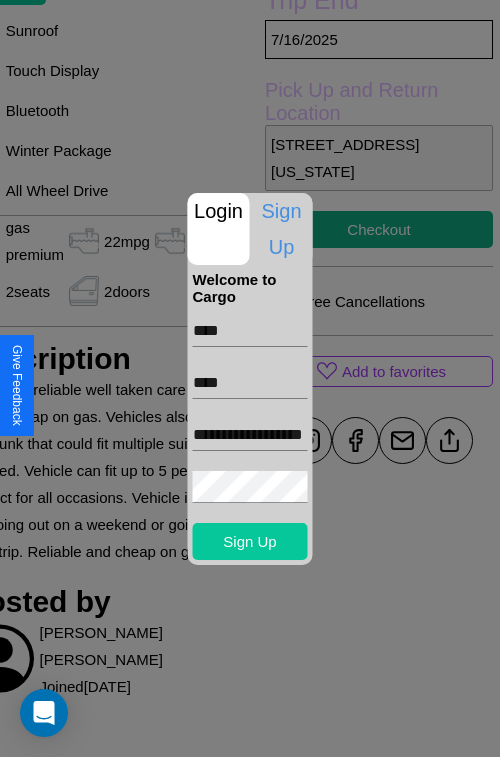click on "Sign Up" at bounding box center [250, 541] 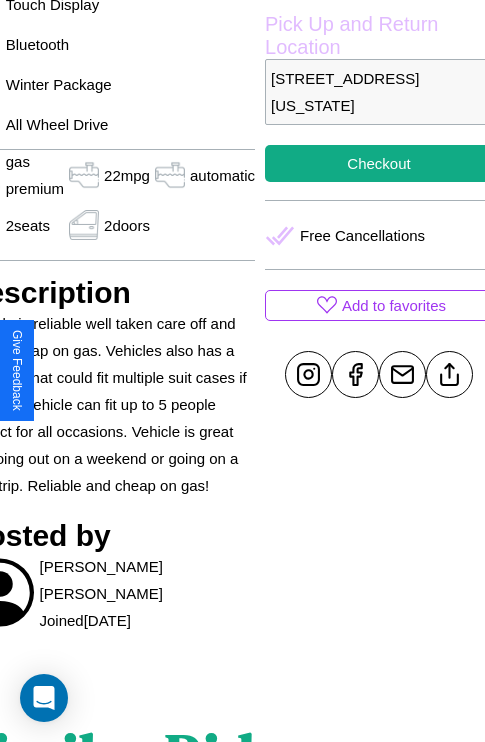 scroll, scrollTop: 708, scrollLeft: 107, axis: both 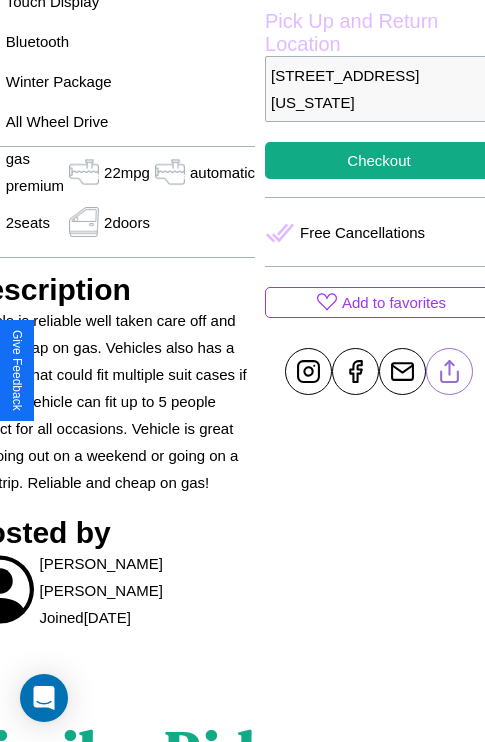 click 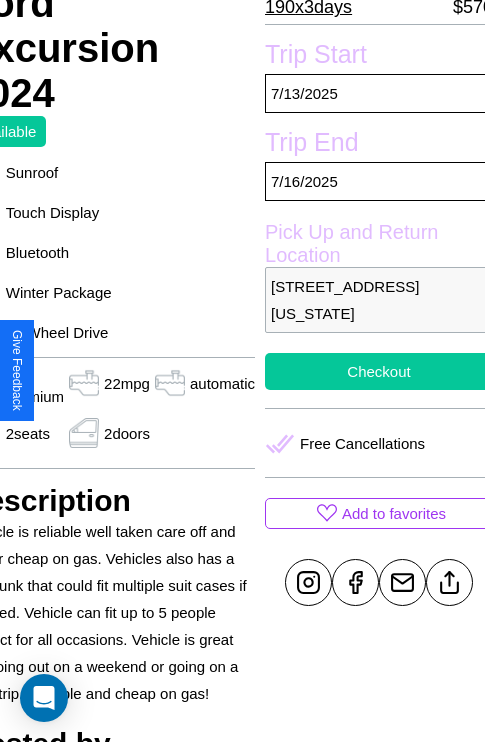 click on "Checkout" at bounding box center (379, 371) 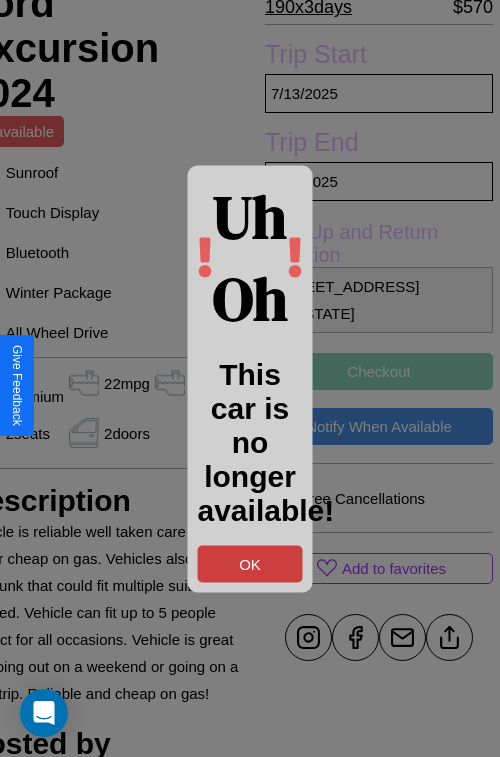 click on "OK" at bounding box center (250, 563) 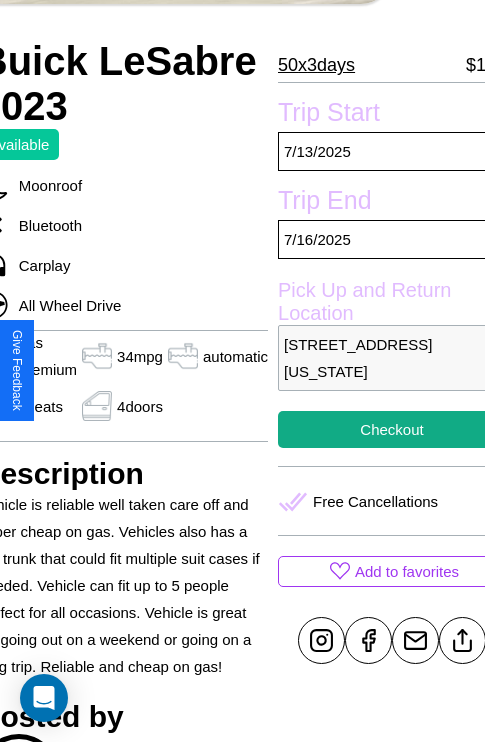 scroll, scrollTop: 497, scrollLeft: 107, axis: both 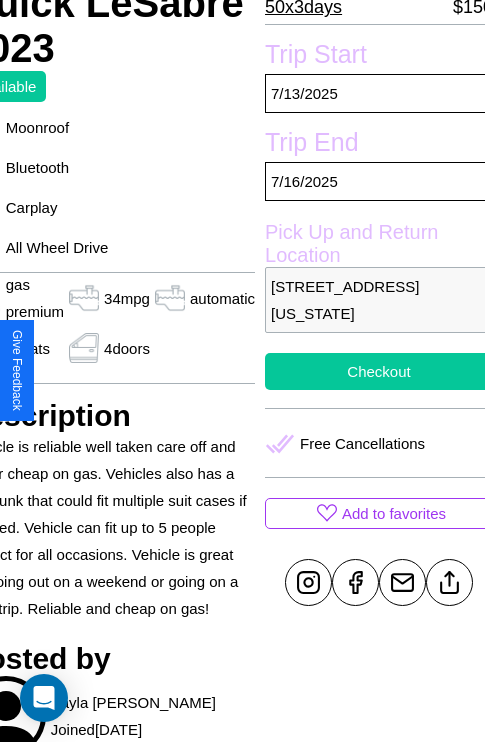 click on "Checkout" at bounding box center (379, 371) 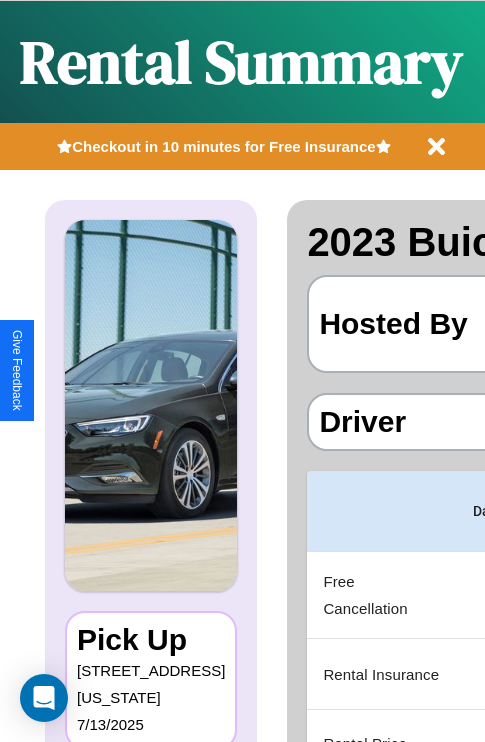 scroll, scrollTop: 0, scrollLeft: 378, axis: horizontal 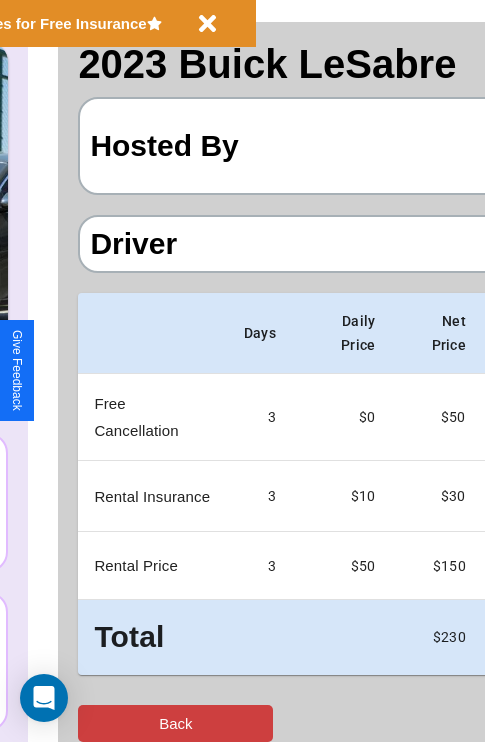 click on "Back" at bounding box center [175, 723] 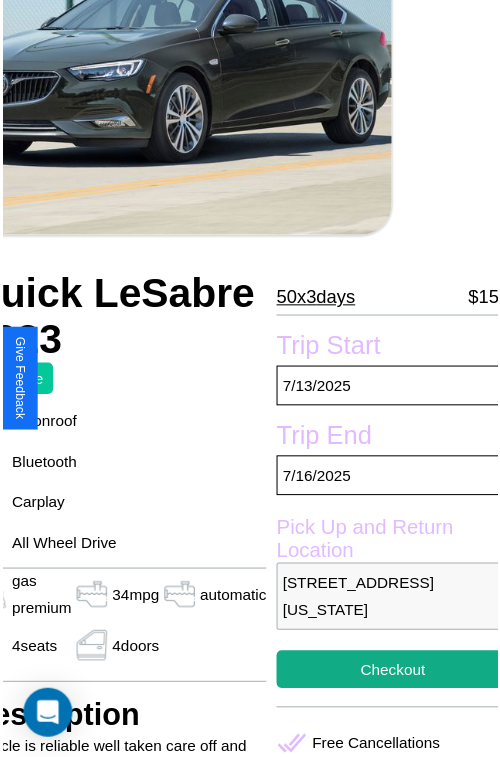 scroll, scrollTop: 219, scrollLeft: 107, axis: both 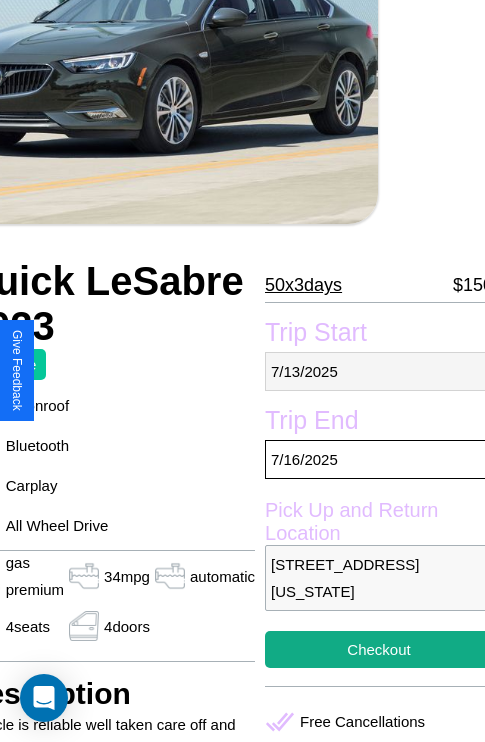 click on "7 / 13 / 2025" at bounding box center [379, 371] 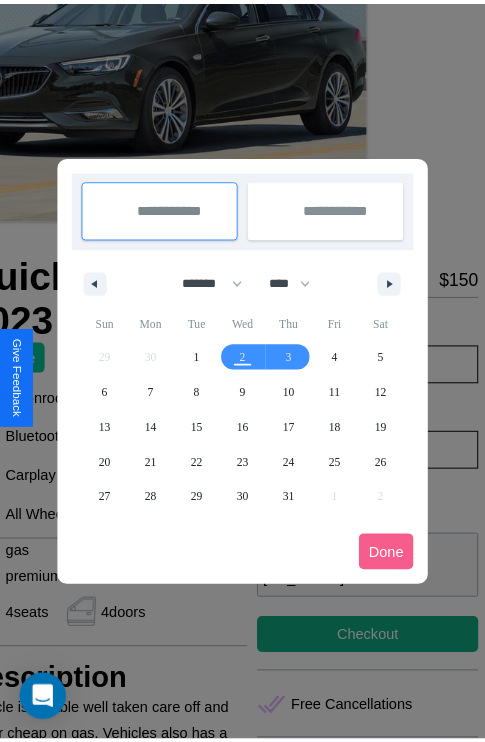 scroll, scrollTop: 0, scrollLeft: 107, axis: horizontal 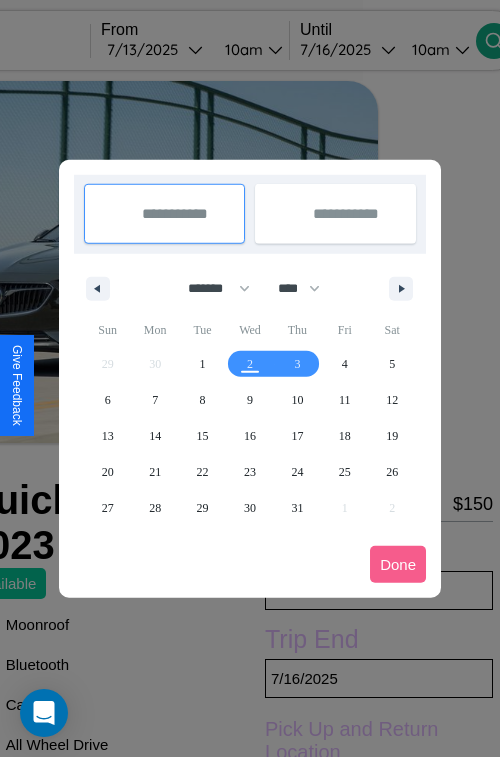 click at bounding box center (250, 378) 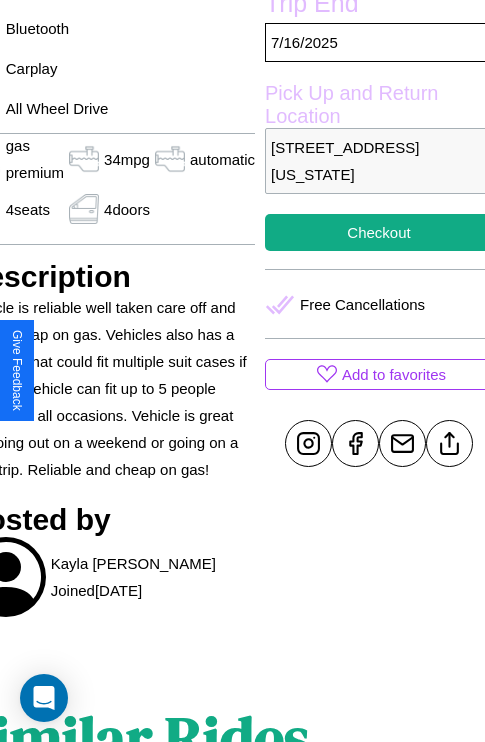scroll, scrollTop: 639, scrollLeft: 107, axis: both 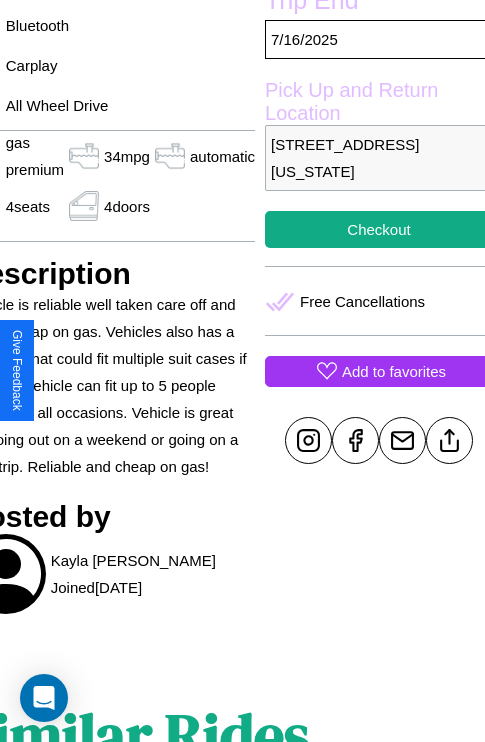 click on "Add to favorites" at bounding box center [394, 371] 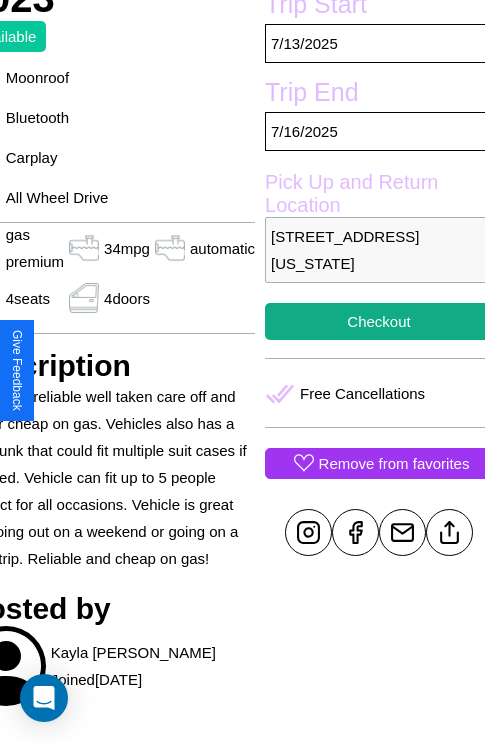 scroll, scrollTop: 497, scrollLeft: 107, axis: both 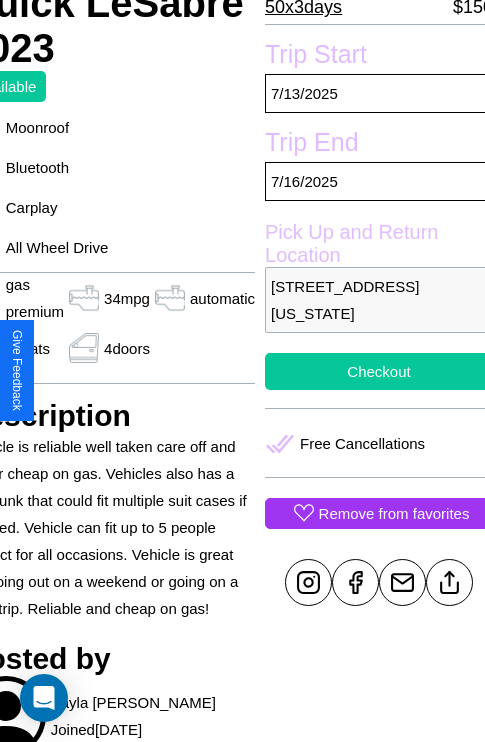click on "Checkout" at bounding box center [379, 371] 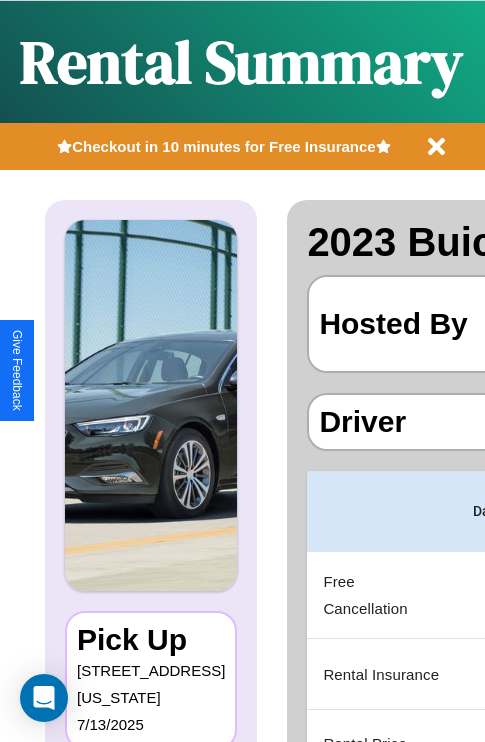 scroll, scrollTop: 0, scrollLeft: 378, axis: horizontal 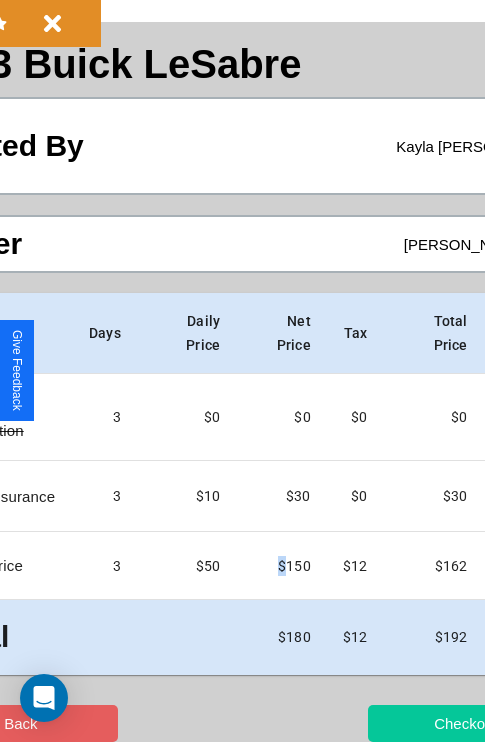 click on "Checkout" at bounding box center [465, 723] 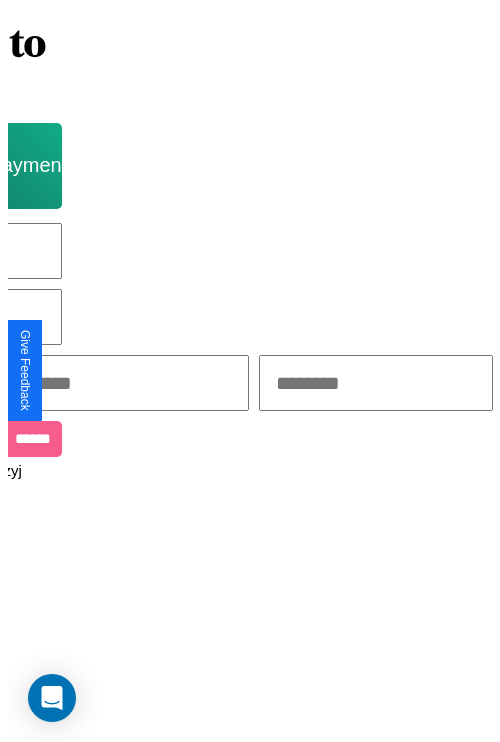 scroll, scrollTop: 0, scrollLeft: 0, axis: both 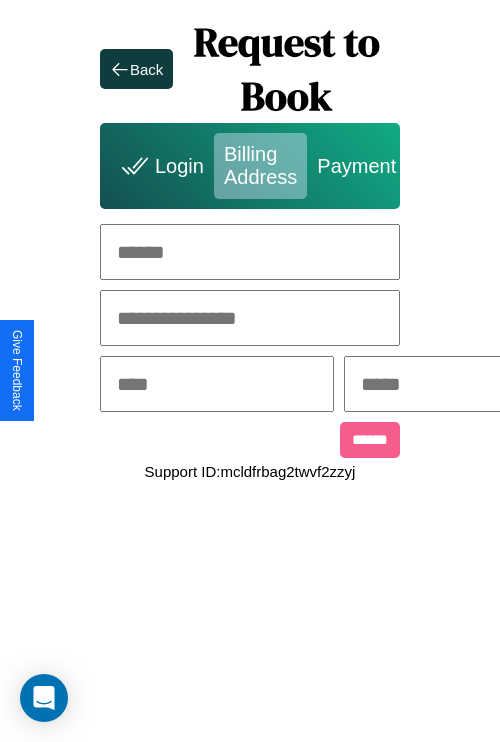 click at bounding box center (250, 252) 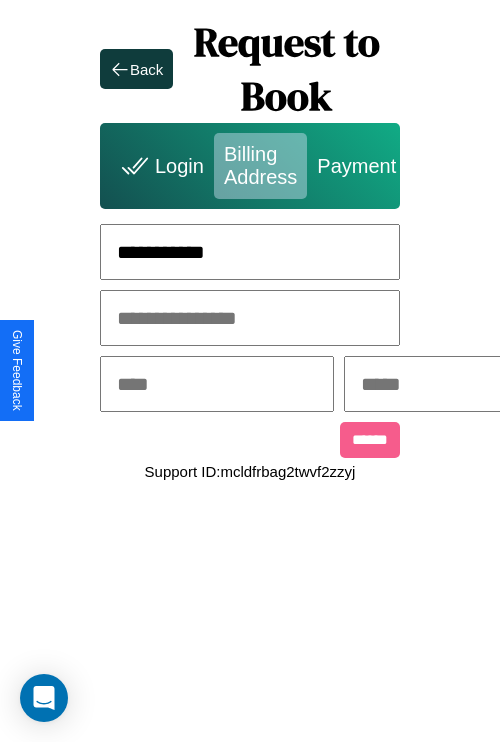 type on "**********" 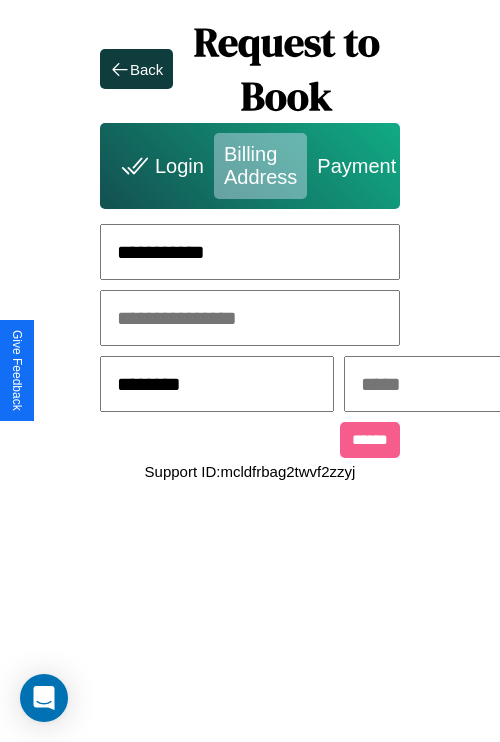 type on "********" 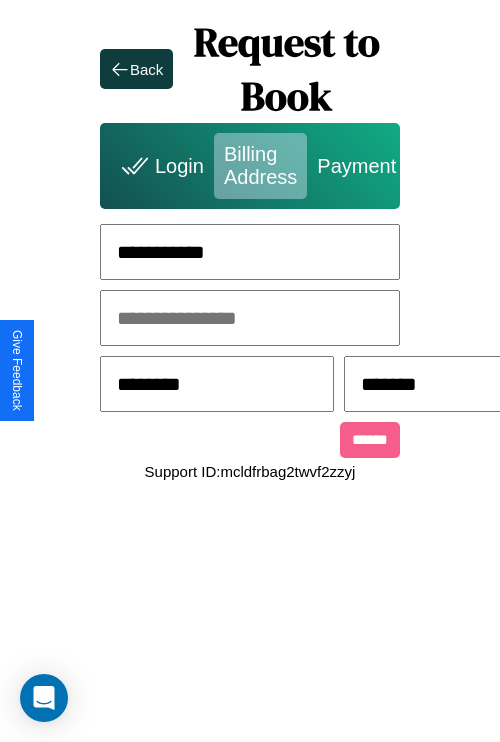 scroll, scrollTop: 0, scrollLeft: 517, axis: horizontal 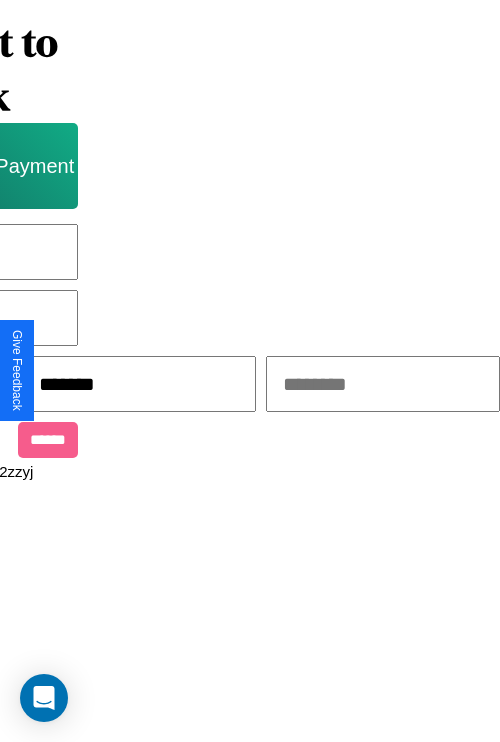 type on "*******" 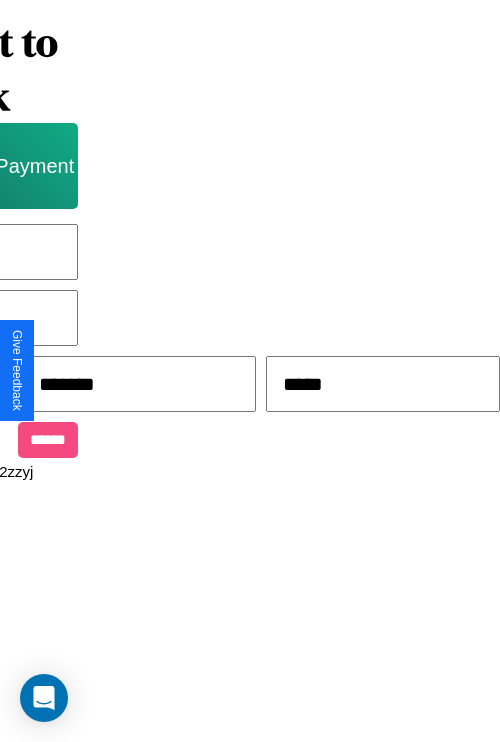 type on "*****" 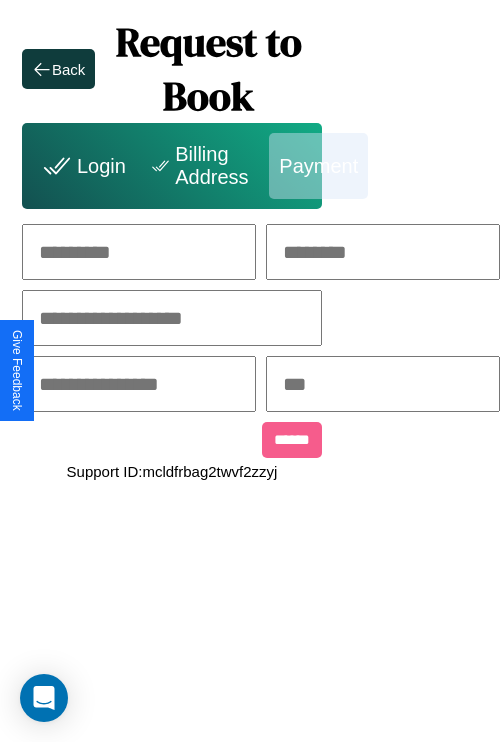scroll, scrollTop: 0, scrollLeft: 208, axis: horizontal 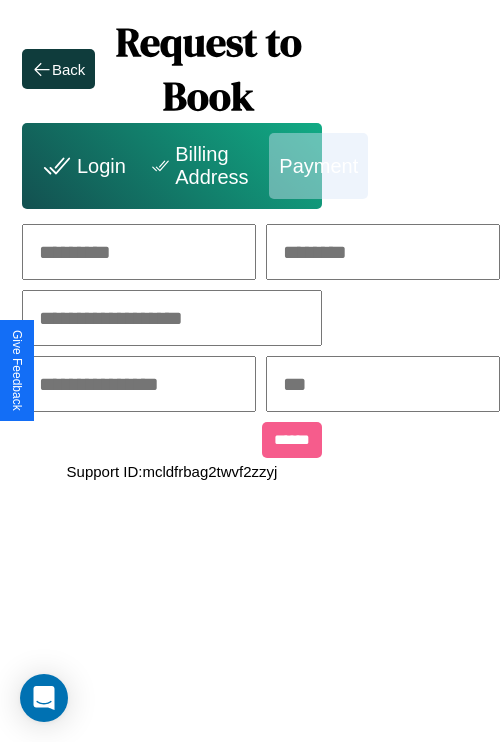 click at bounding box center [139, 252] 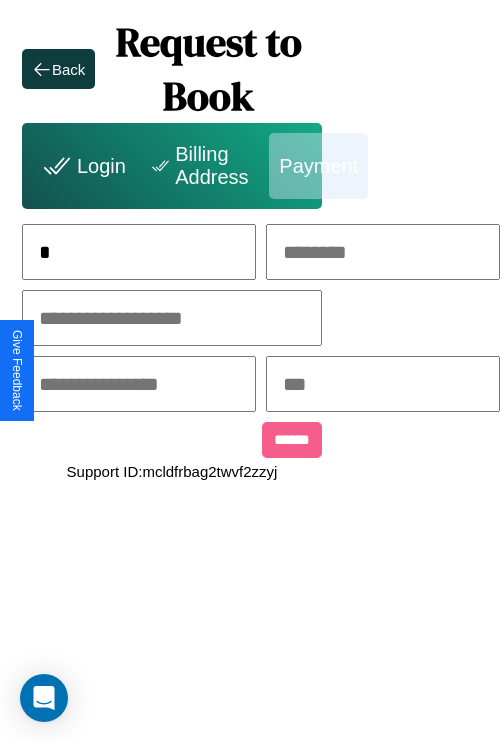 scroll, scrollTop: 0, scrollLeft: 129, axis: horizontal 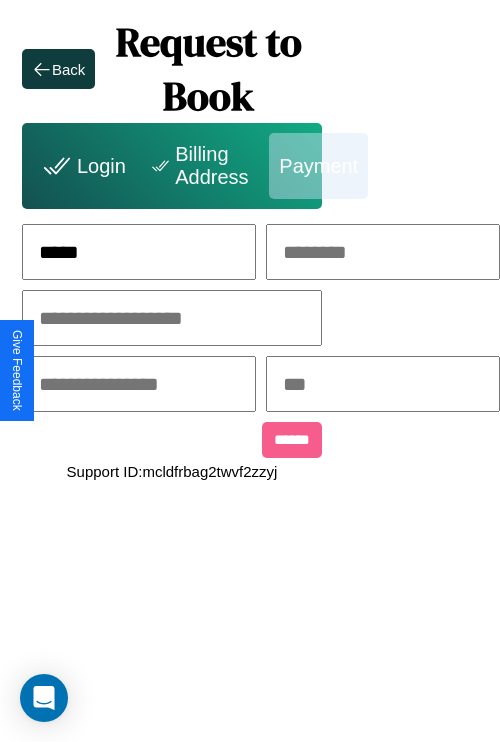 type on "*****" 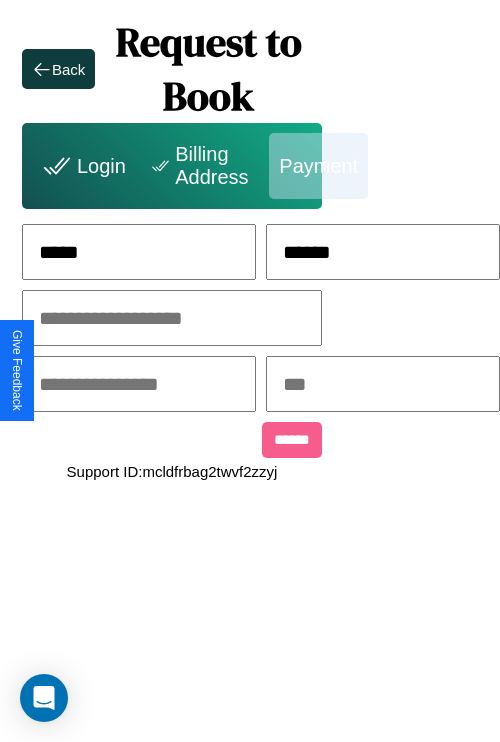 type on "******" 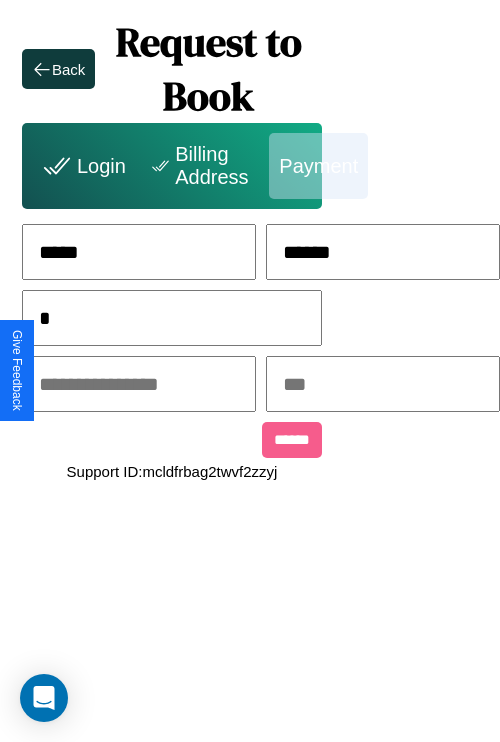 scroll, scrollTop: 0, scrollLeft: 128, axis: horizontal 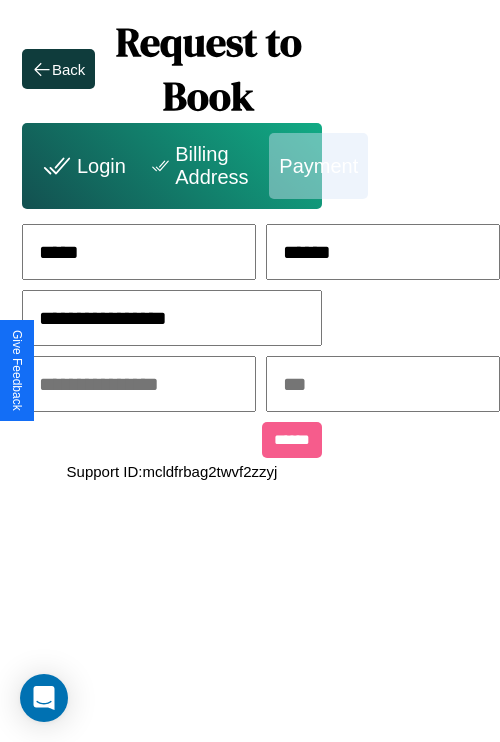 type on "**********" 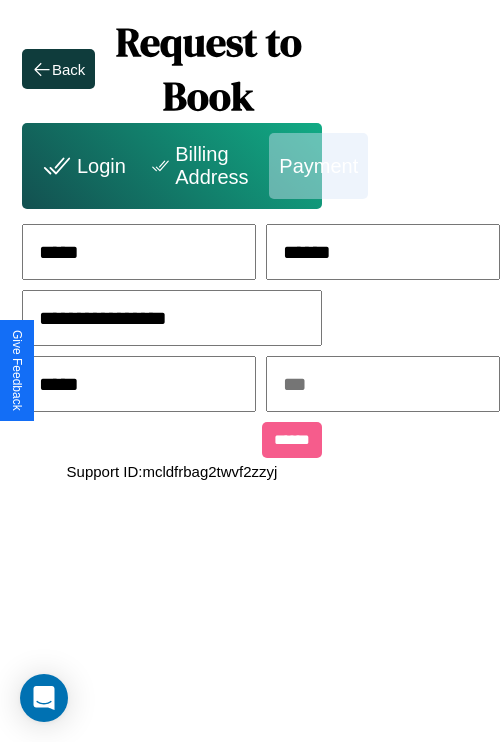 type on "*****" 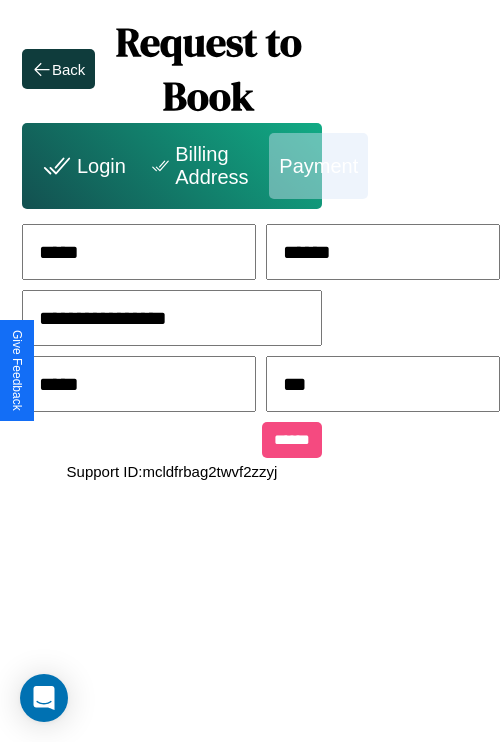 type on "***" 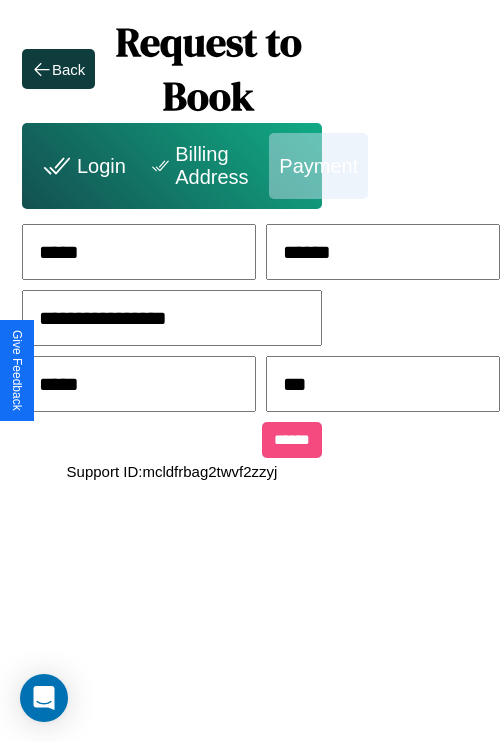 click on "******" at bounding box center (292, 440) 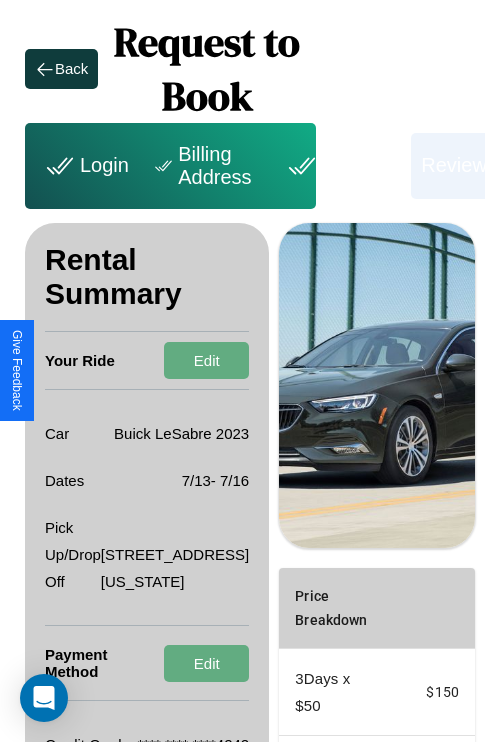 scroll, scrollTop: 355, scrollLeft: 72, axis: both 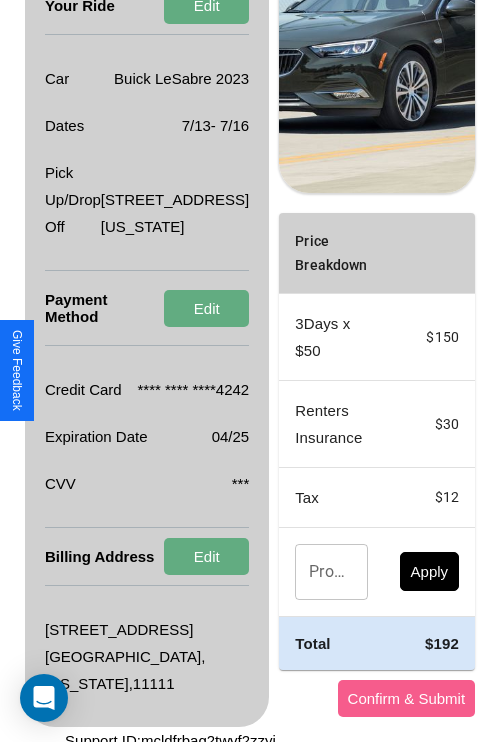 click on "Promo Code" at bounding box center [320, 572] 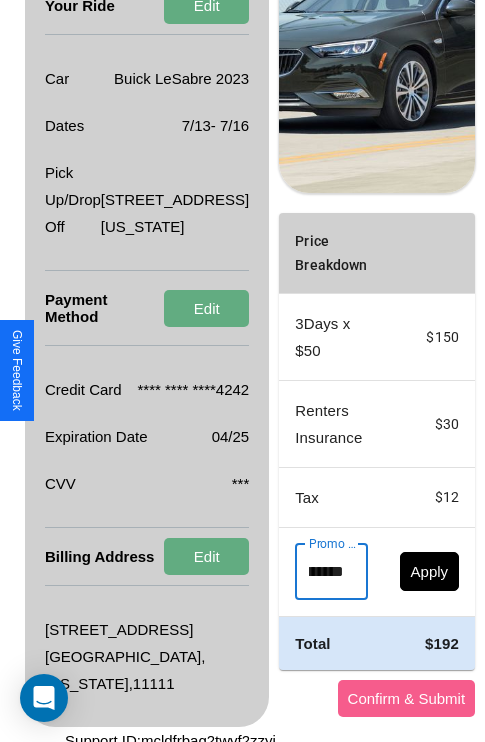 scroll, scrollTop: 0, scrollLeft: 71, axis: horizontal 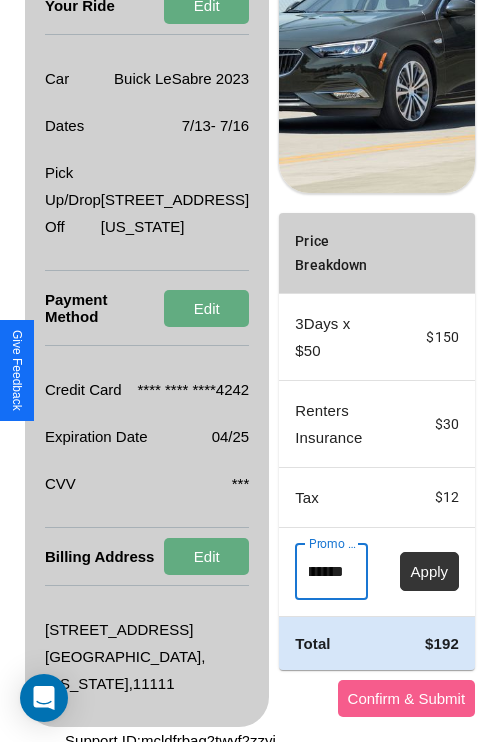 type on "**********" 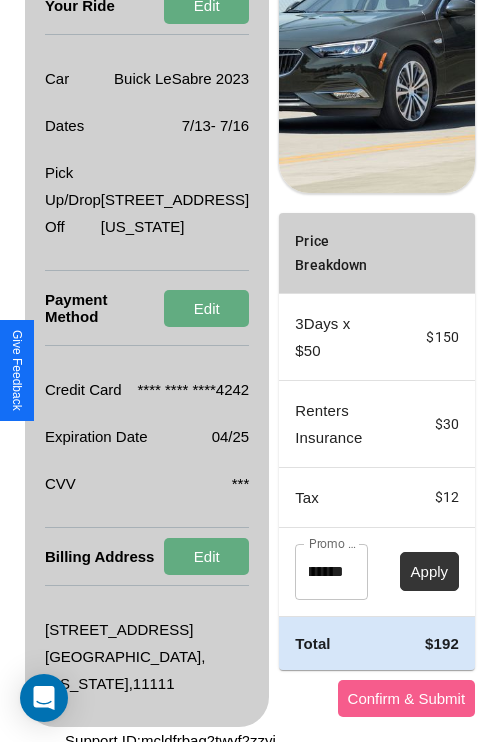 scroll, scrollTop: 0, scrollLeft: 0, axis: both 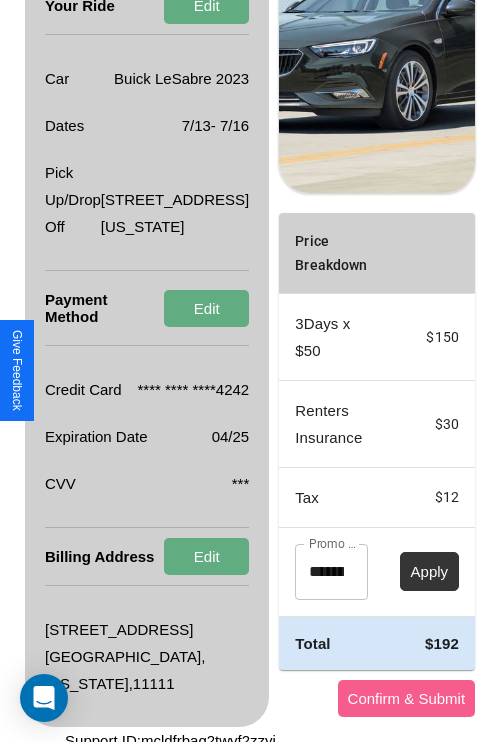 click on "Apply" at bounding box center [430, 571] 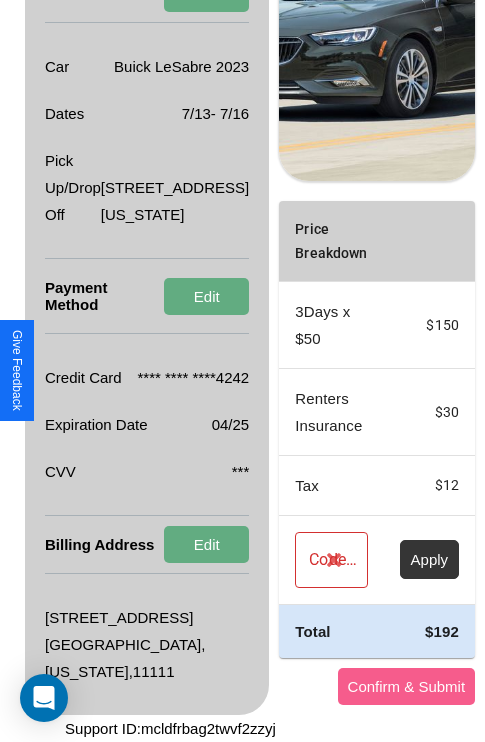 scroll, scrollTop: 509, scrollLeft: 72, axis: both 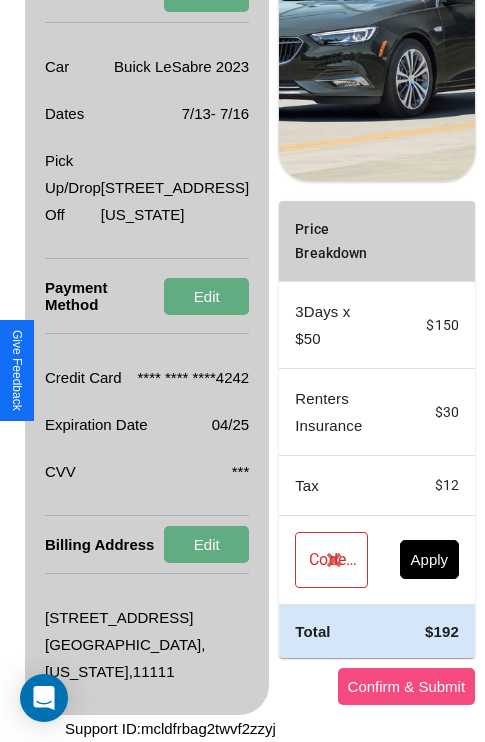 click on "Confirm & Submit" at bounding box center (407, 686) 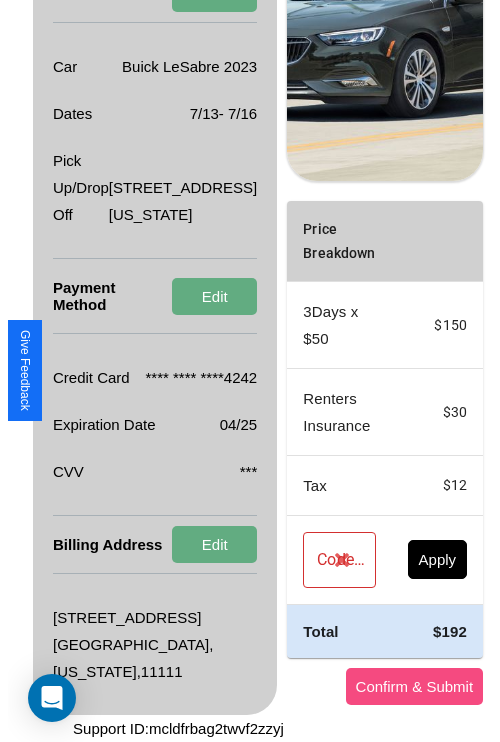 scroll, scrollTop: 0, scrollLeft: 72, axis: horizontal 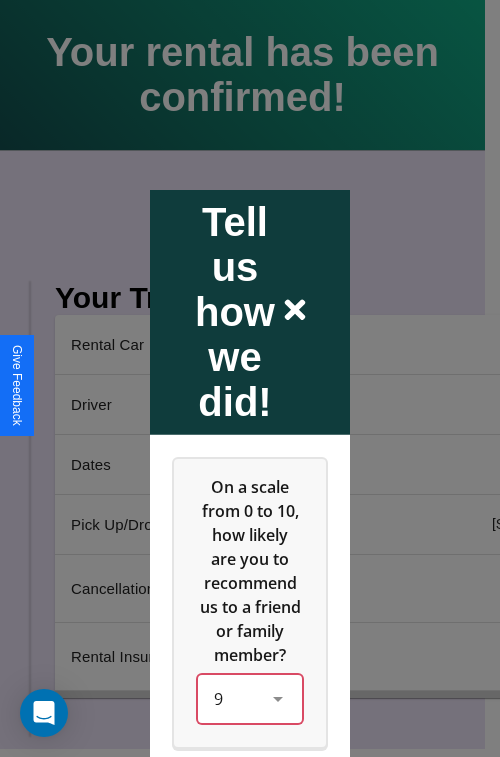 click on "9" at bounding box center (250, 698) 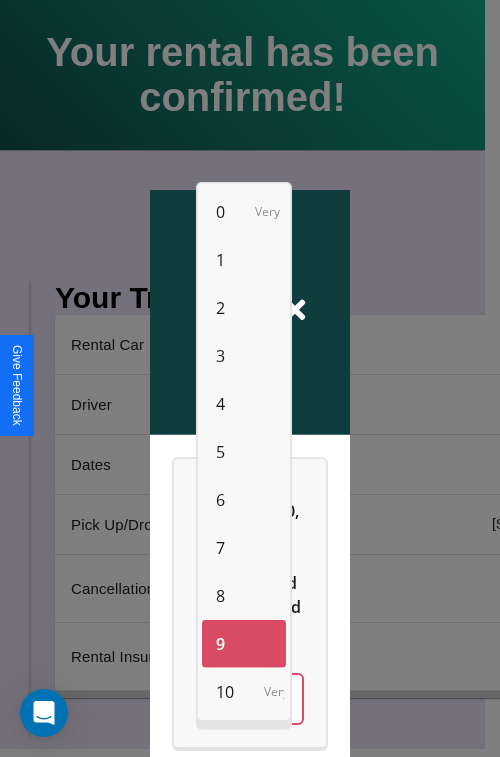 click on "2" at bounding box center (220, 308) 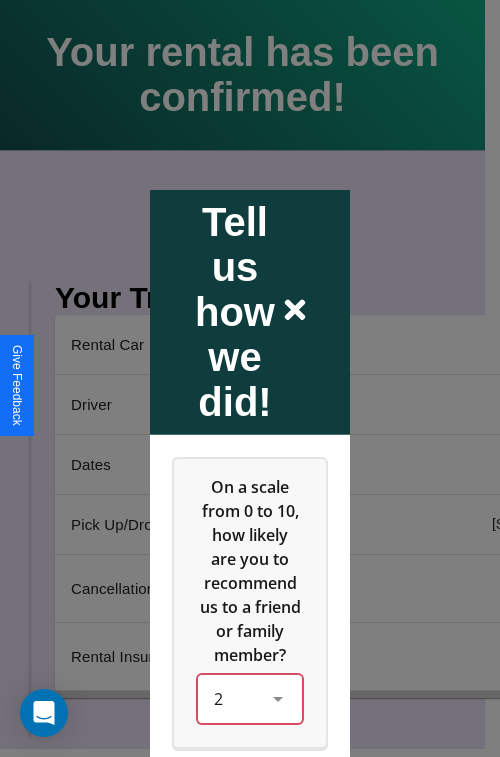 scroll, scrollTop: 334, scrollLeft: 0, axis: vertical 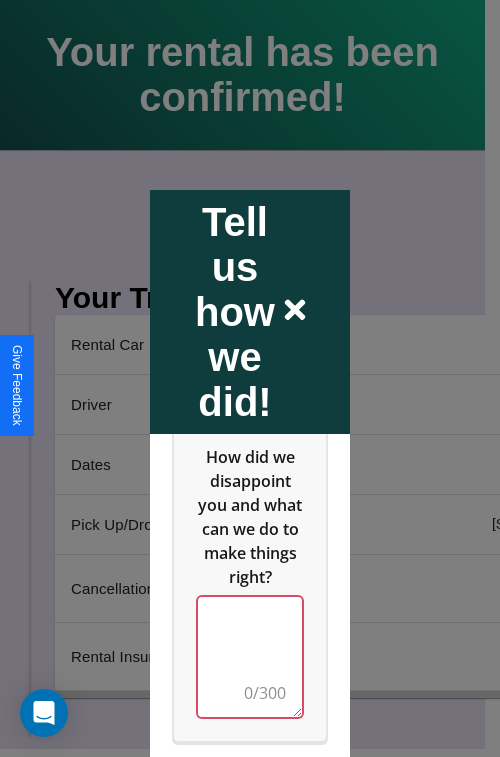click at bounding box center (250, 656) 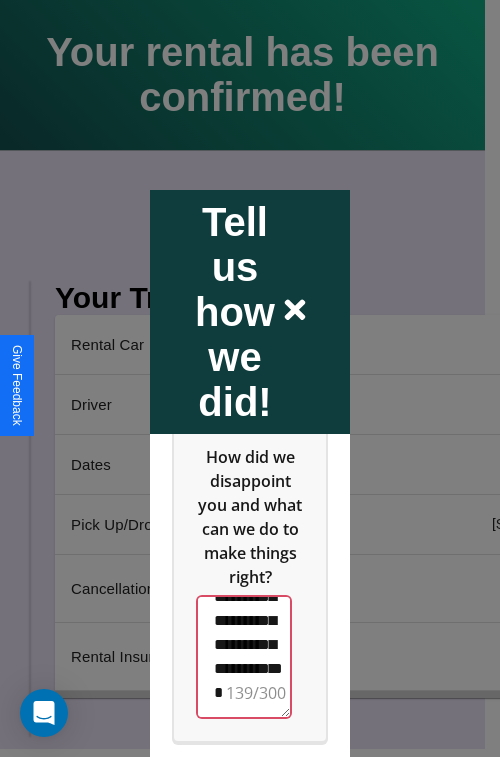 scroll, scrollTop: 564, scrollLeft: 0, axis: vertical 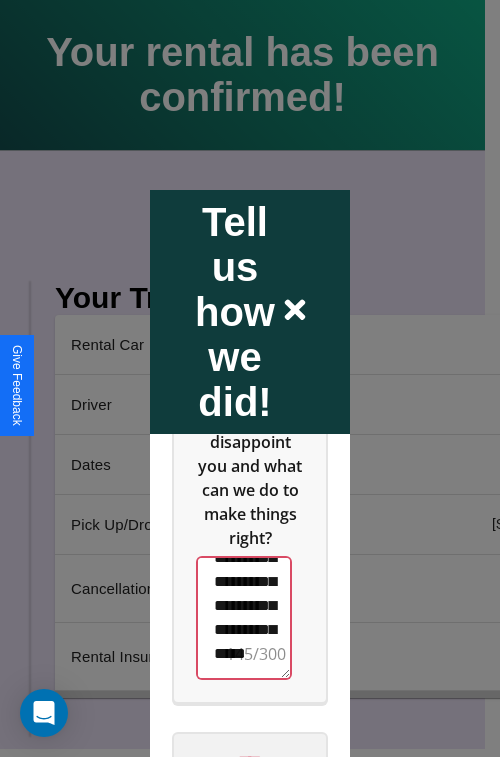 type on "**********" 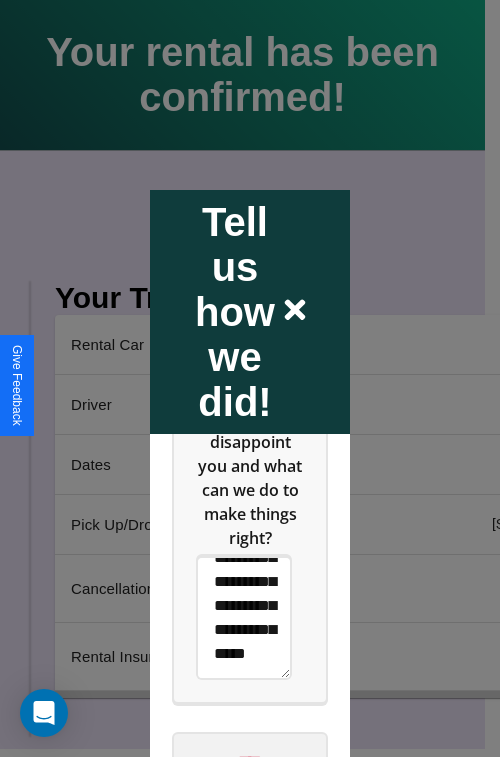 click on "****" at bounding box center [250, 761] 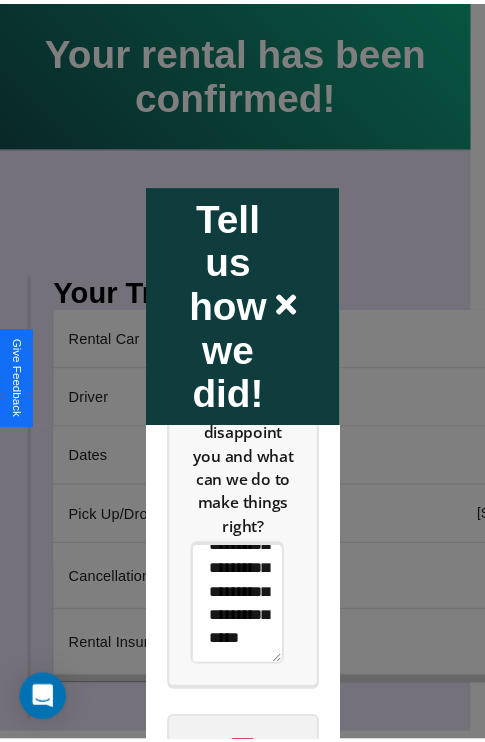 scroll, scrollTop: 0, scrollLeft: 0, axis: both 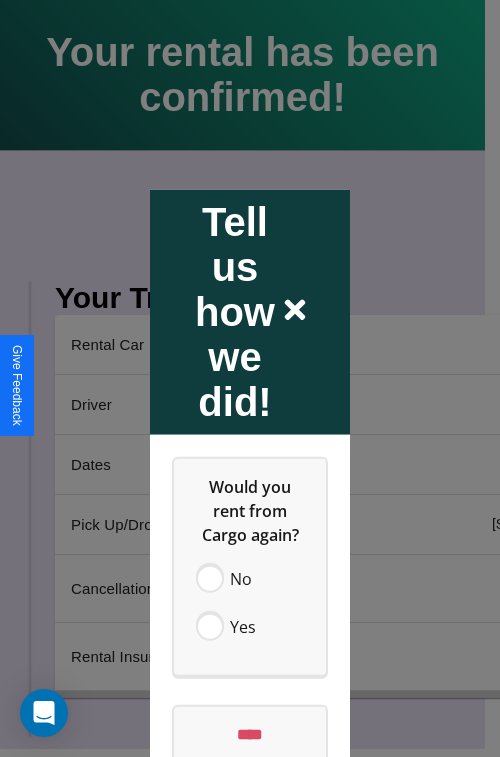 click at bounding box center (250, 378) 